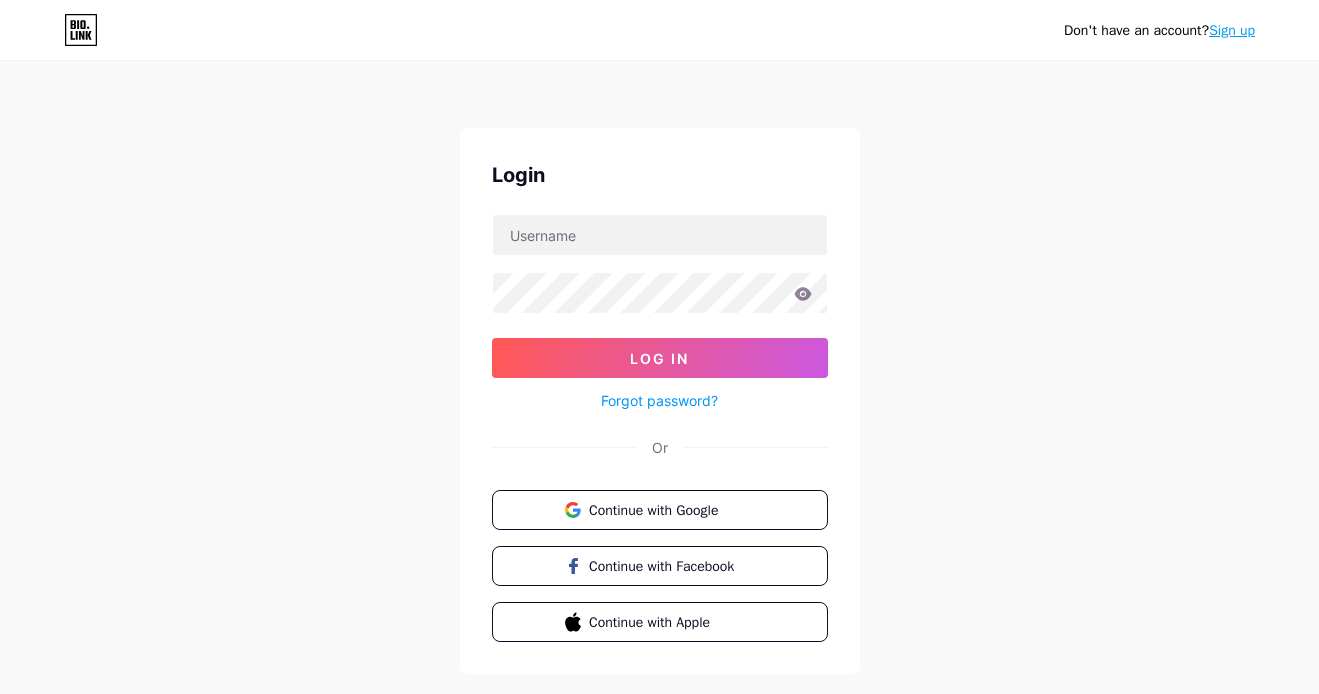 scroll, scrollTop: 0, scrollLeft: 0, axis: both 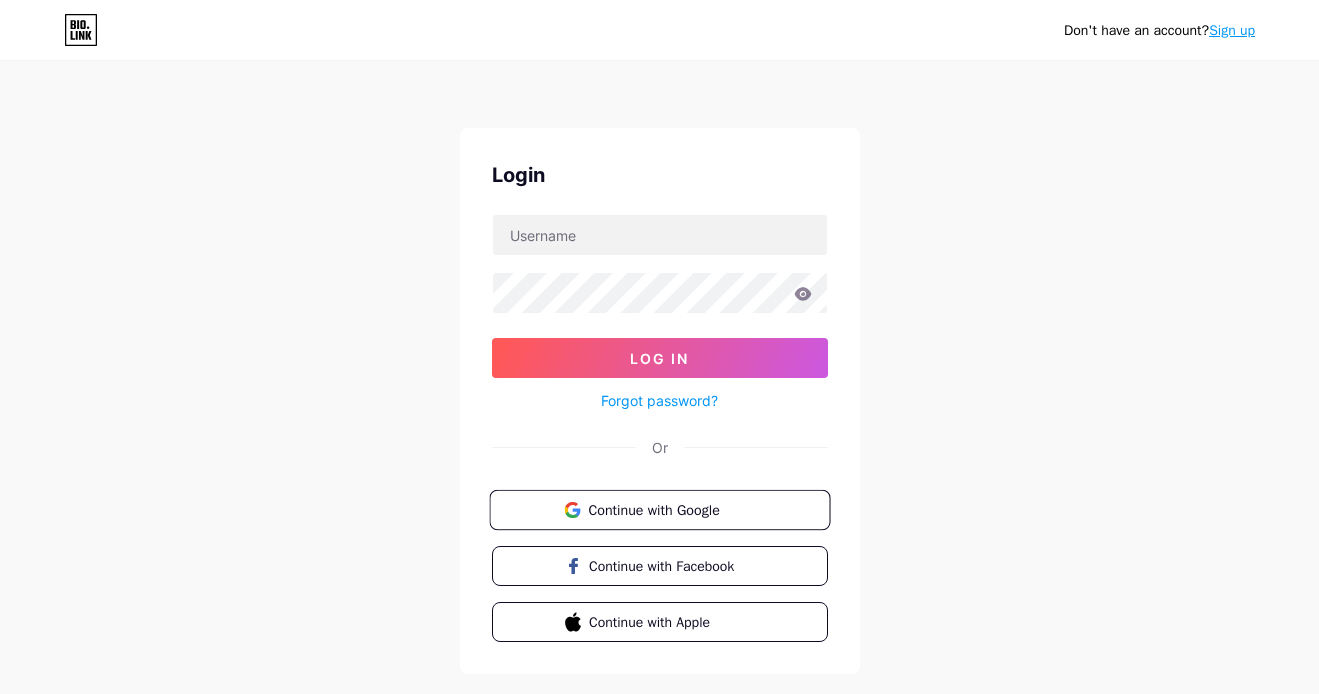 click on "Continue with Google" at bounding box center [671, 509] 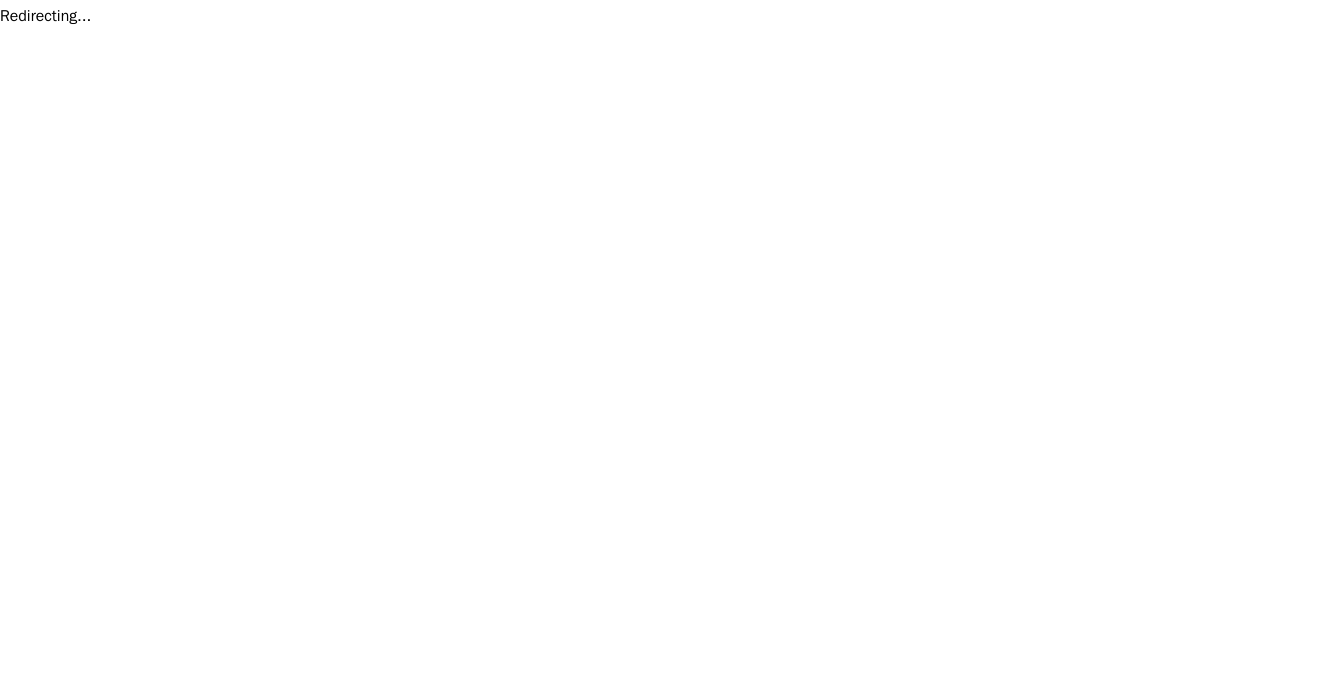 scroll, scrollTop: 0, scrollLeft: 0, axis: both 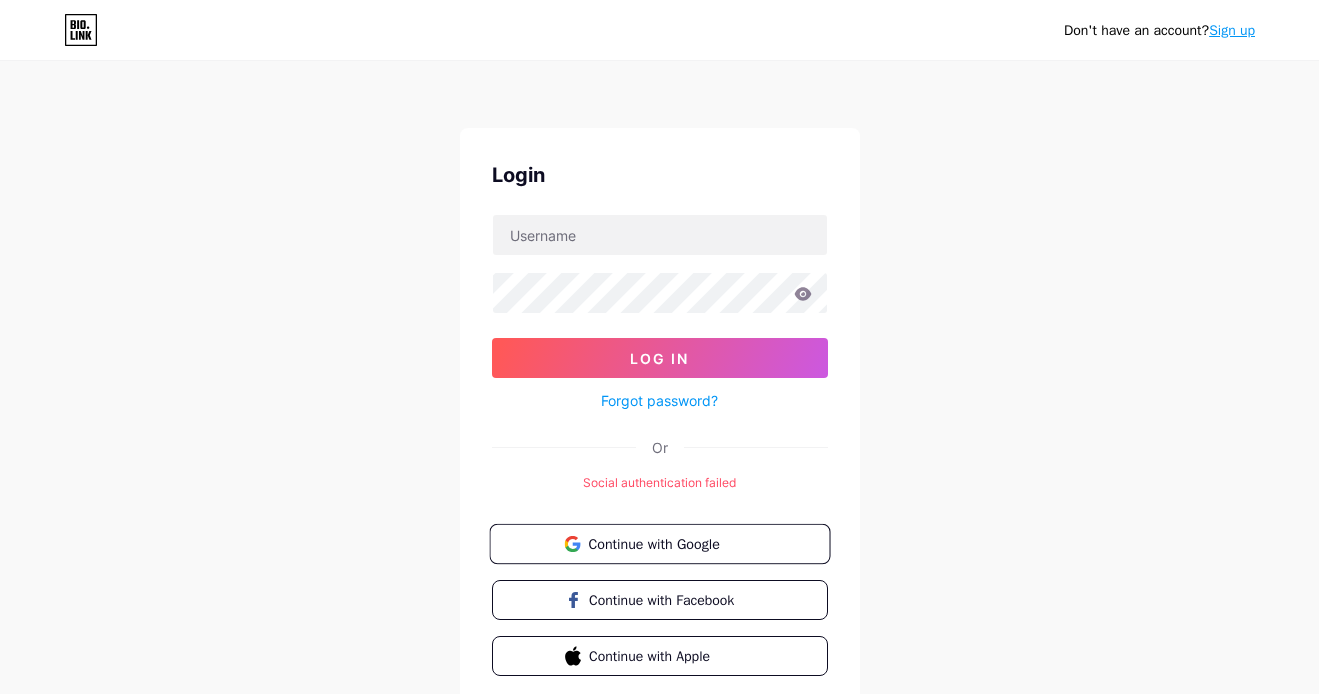 click on "Continue with Google" at bounding box center [671, 543] 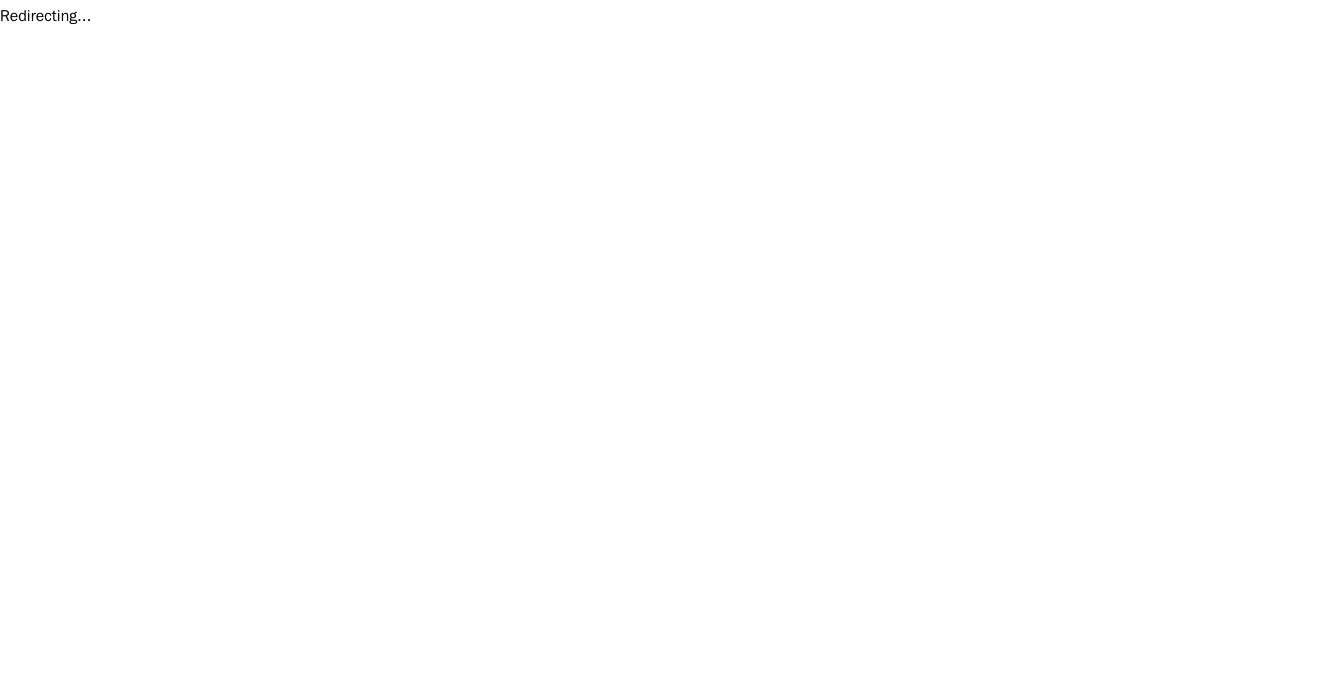 scroll, scrollTop: 0, scrollLeft: 0, axis: both 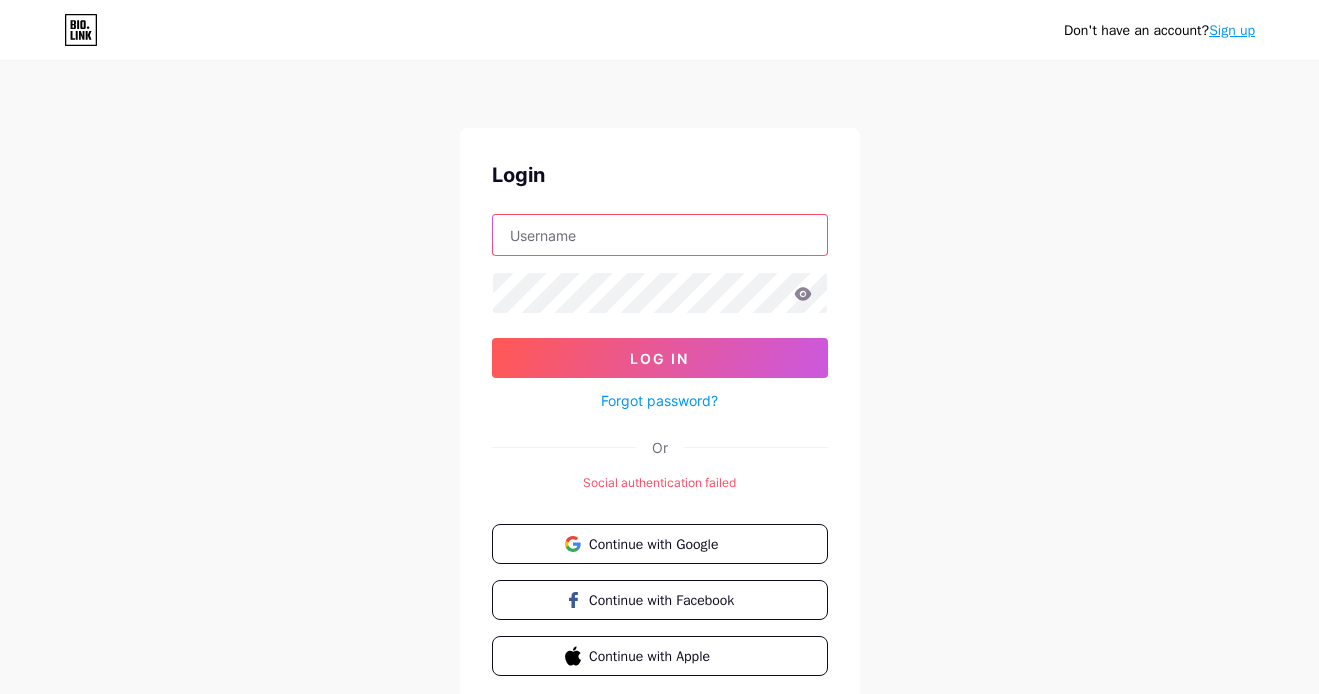 type on "[EMAIL]" 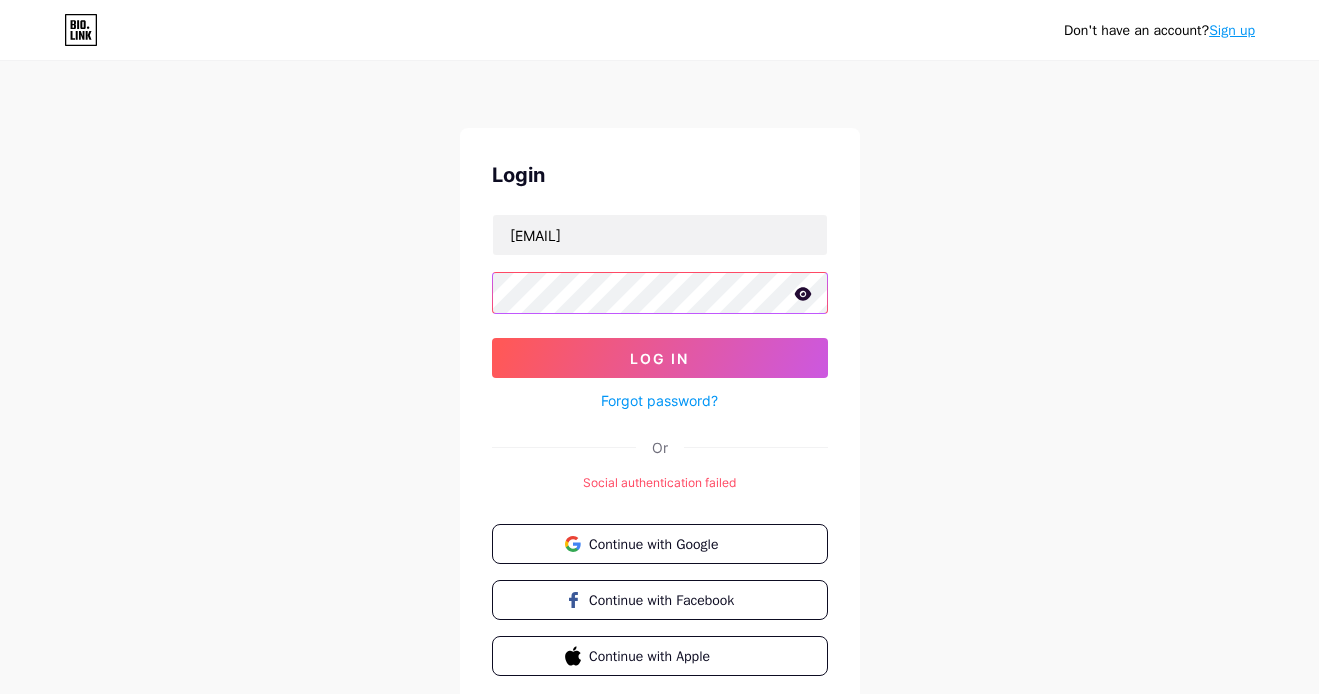 click on "Log In" at bounding box center (660, 358) 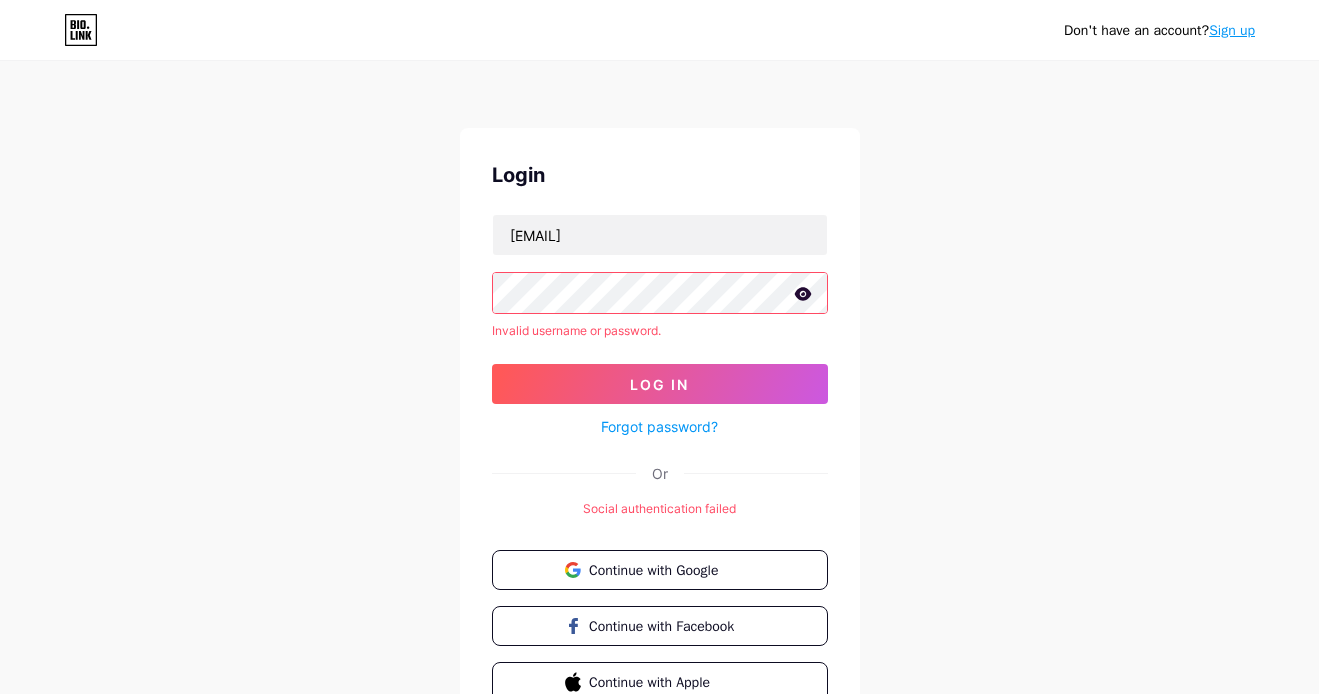 click on "Log In" at bounding box center (660, 384) 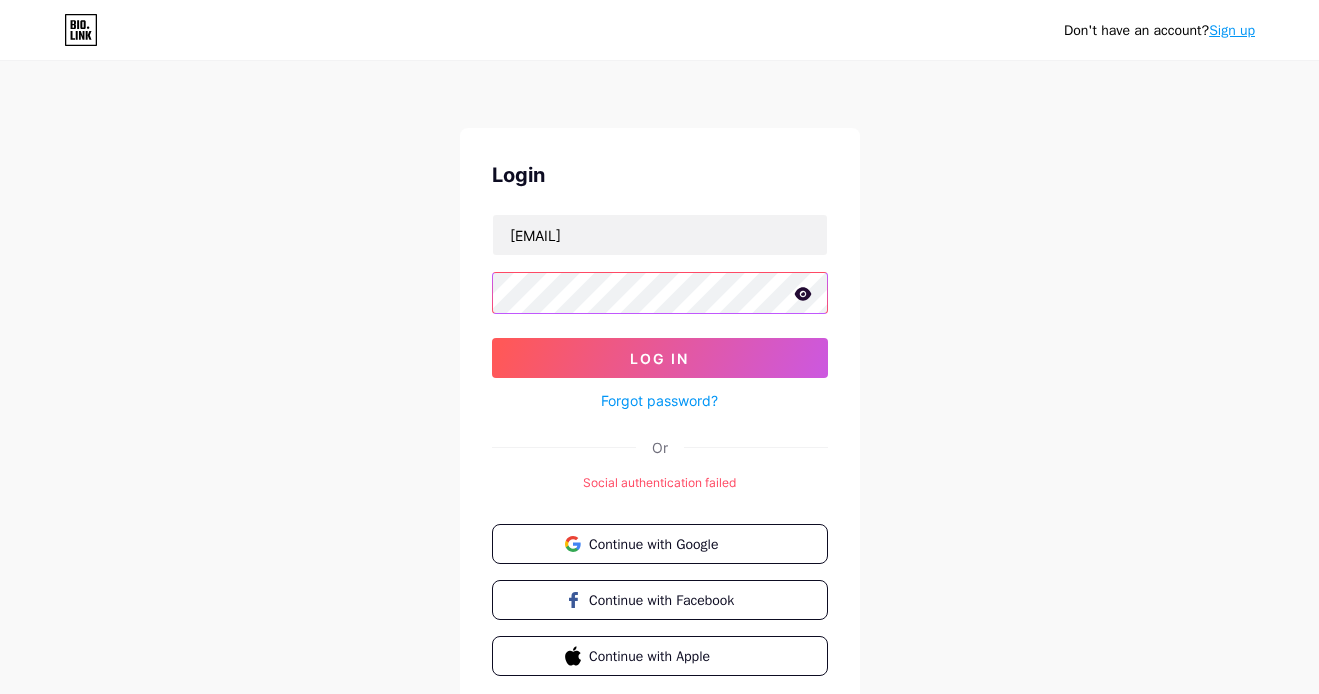 click on "Log In" at bounding box center (660, 358) 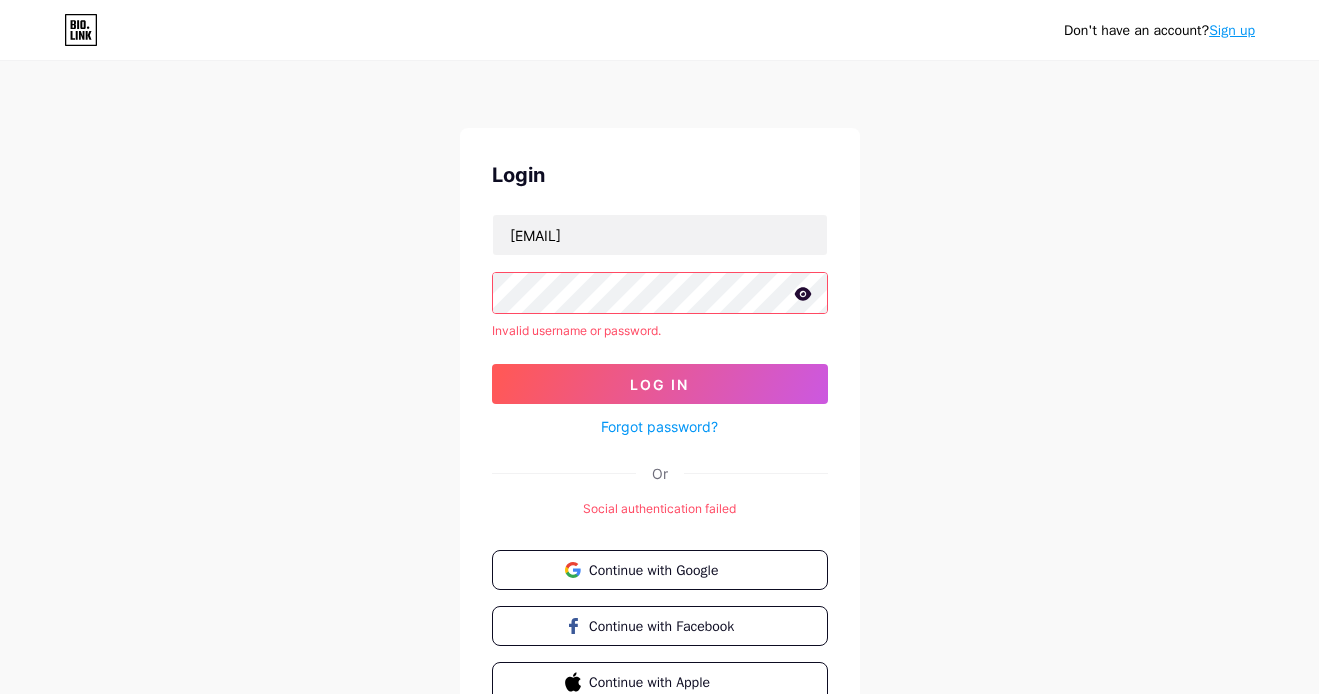 click on "Log In" at bounding box center (660, 384) 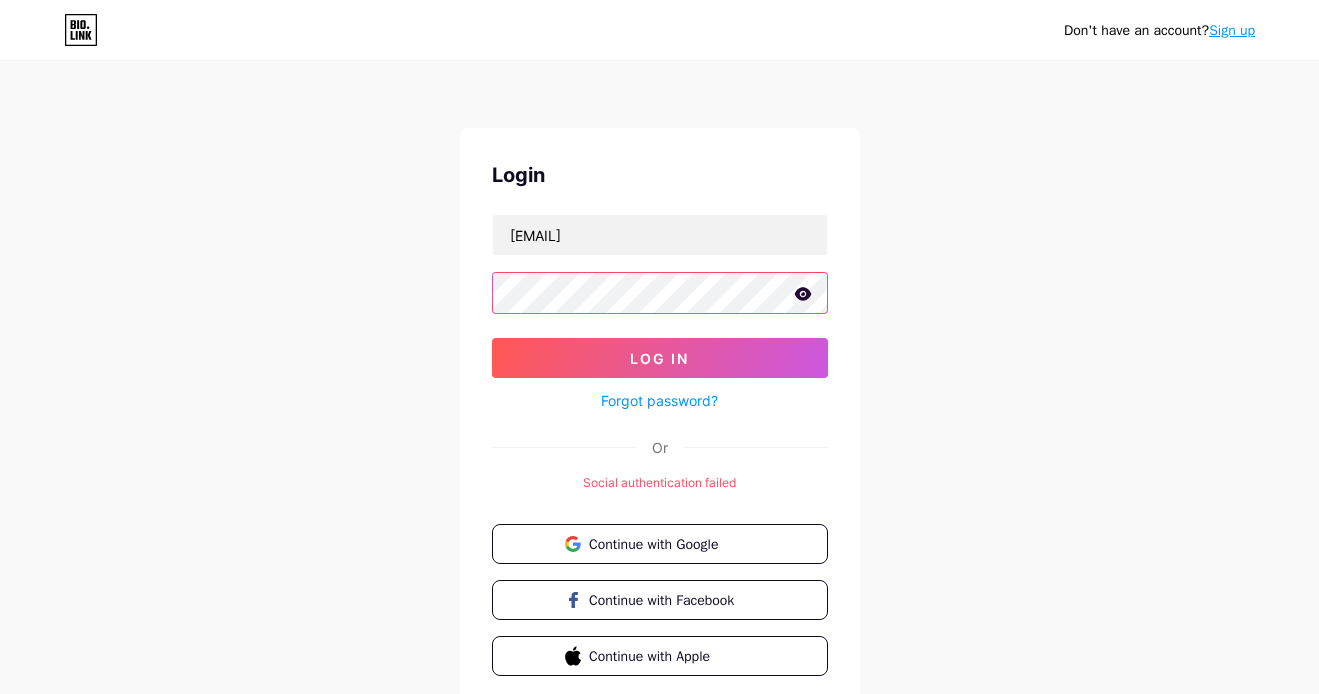click on "Log In" at bounding box center [660, 358] 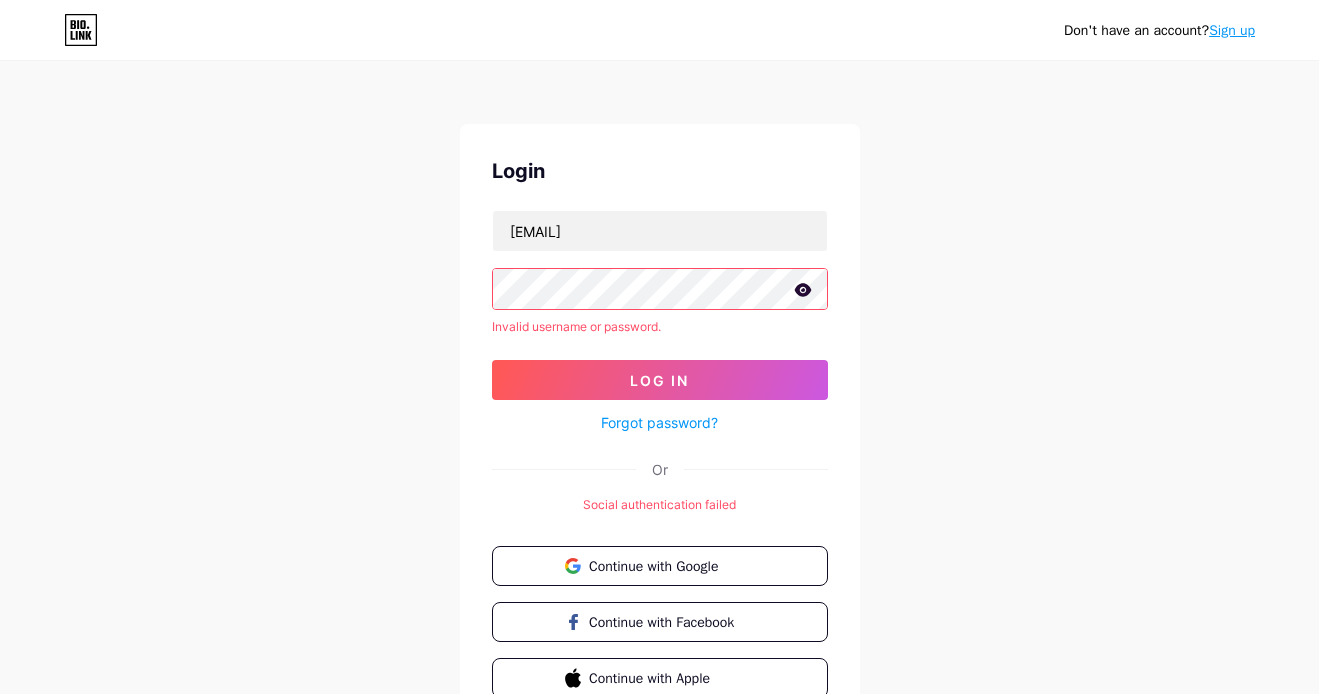 scroll, scrollTop: 103, scrollLeft: 0, axis: vertical 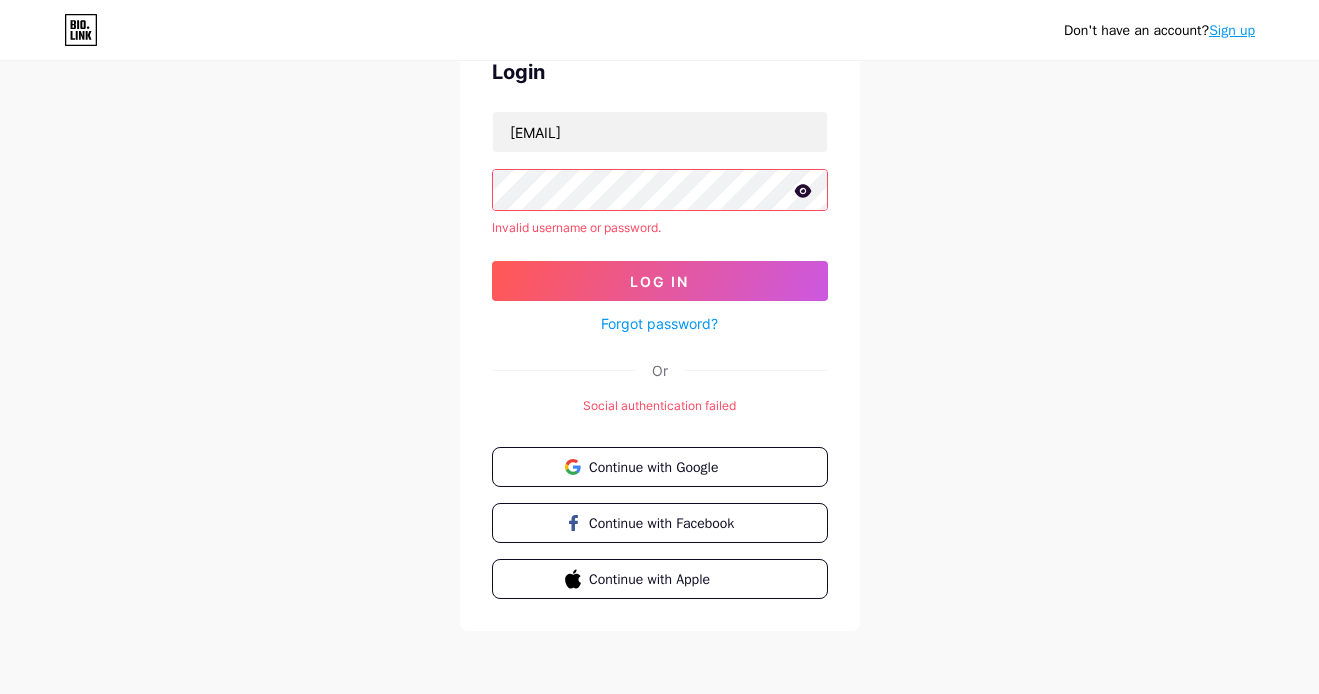 click on "Forgot password?" at bounding box center (659, 323) 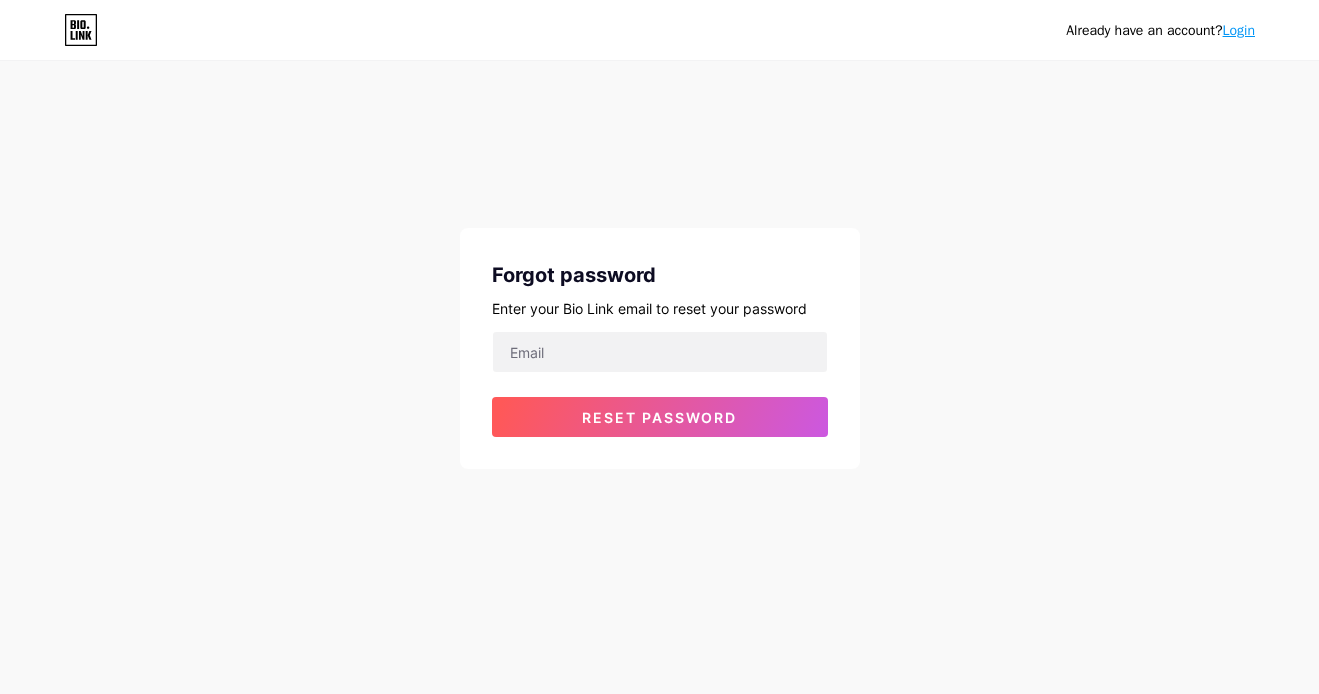 scroll, scrollTop: 0, scrollLeft: 0, axis: both 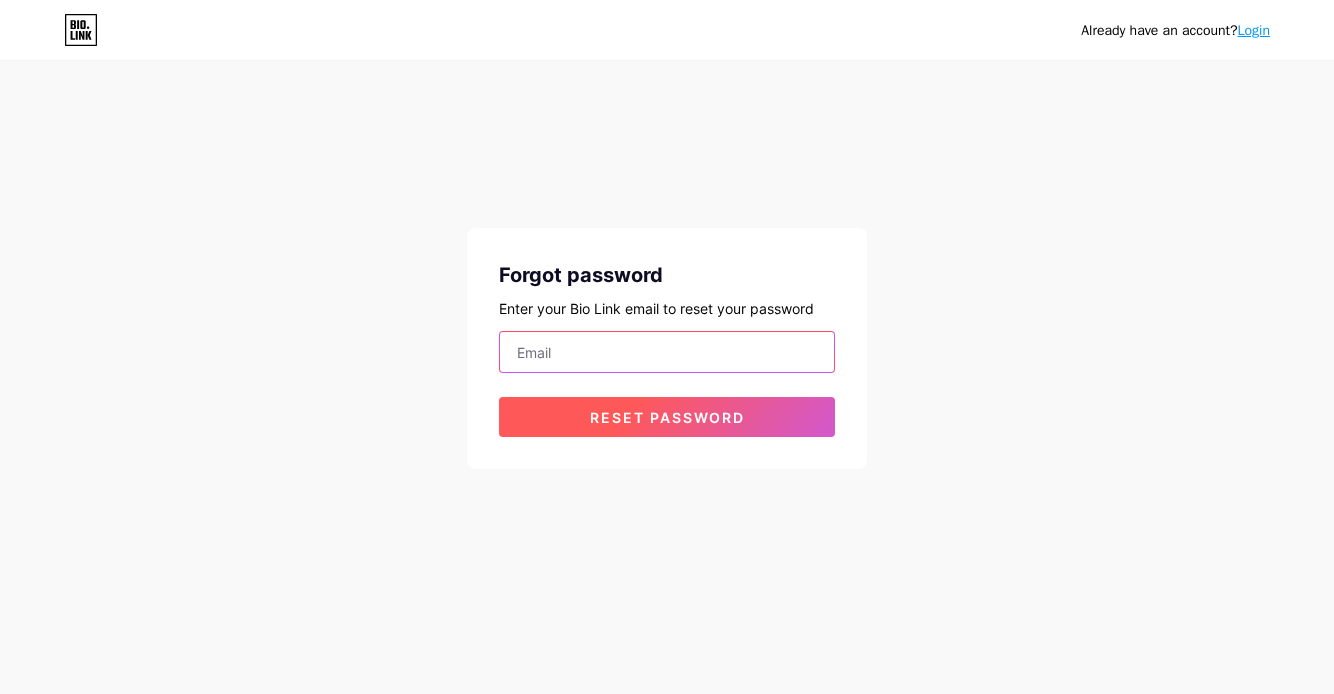 type on "domabeatz@gmail.com" 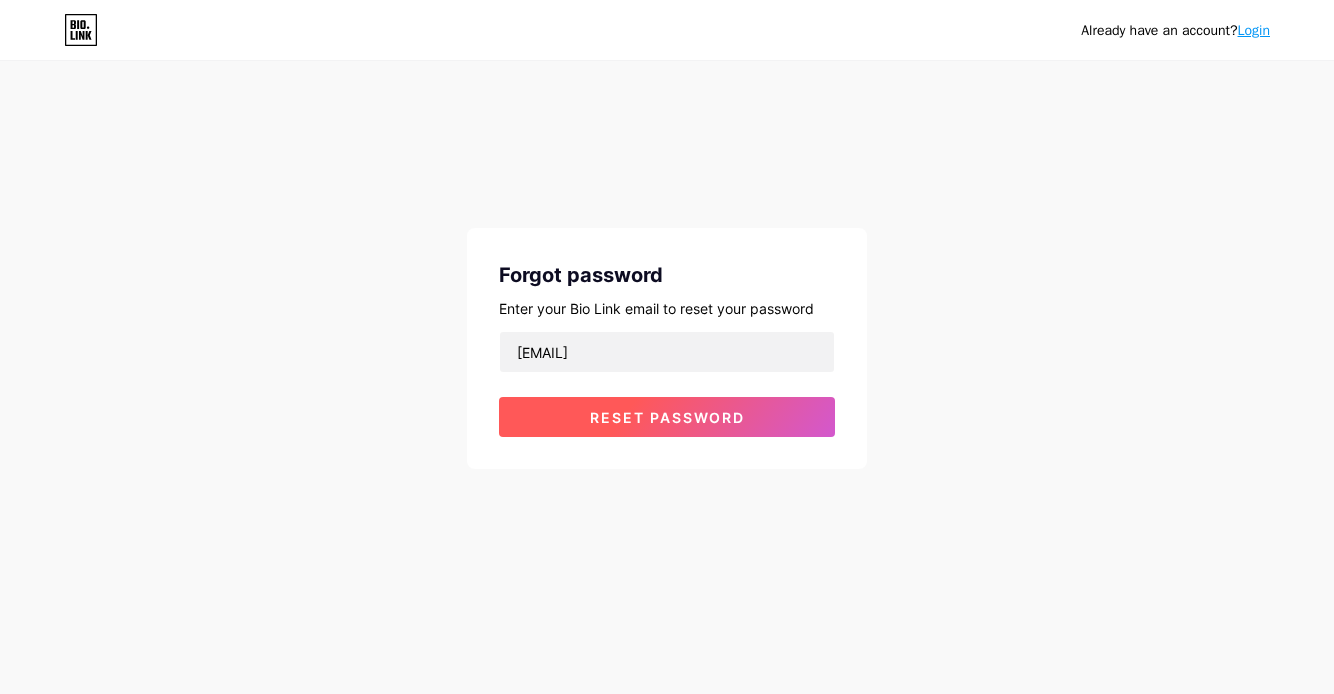 click on "Reset password" at bounding box center [667, 417] 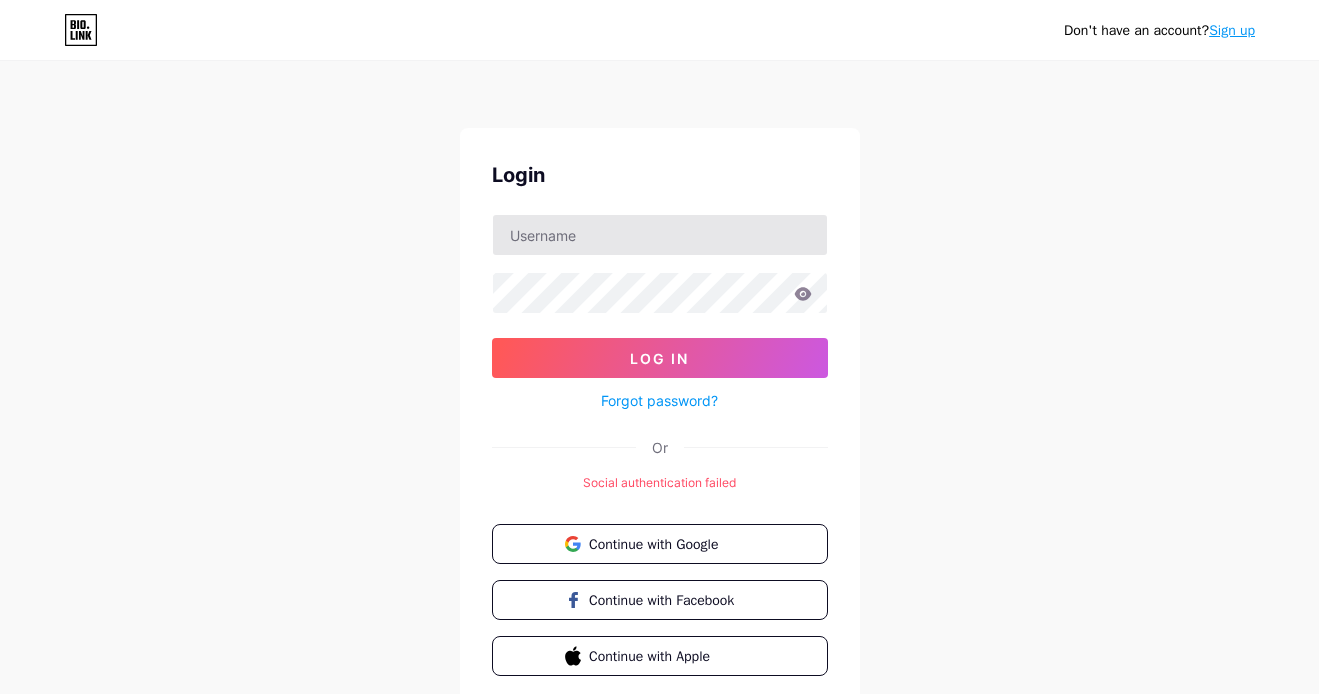 scroll, scrollTop: 0, scrollLeft: 0, axis: both 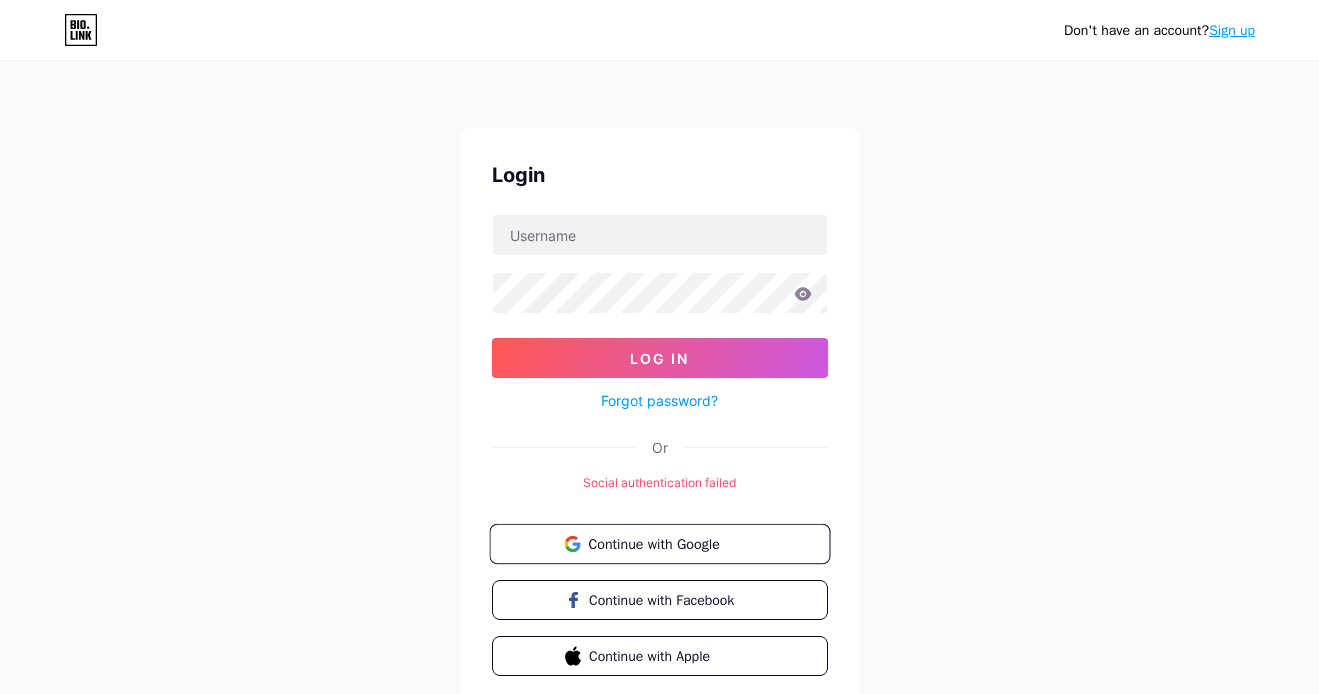 click on "Continue with Google" at bounding box center (671, 543) 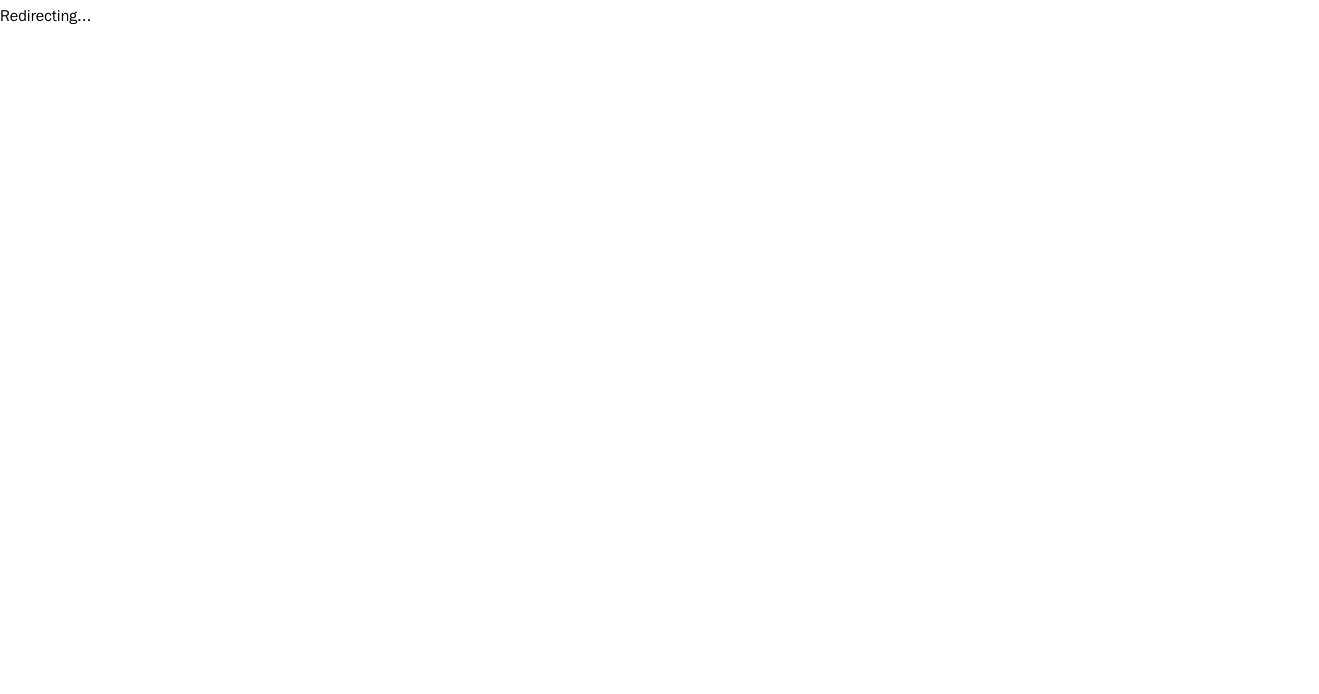 scroll, scrollTop: 0, scrollLeft: 0, axis: both 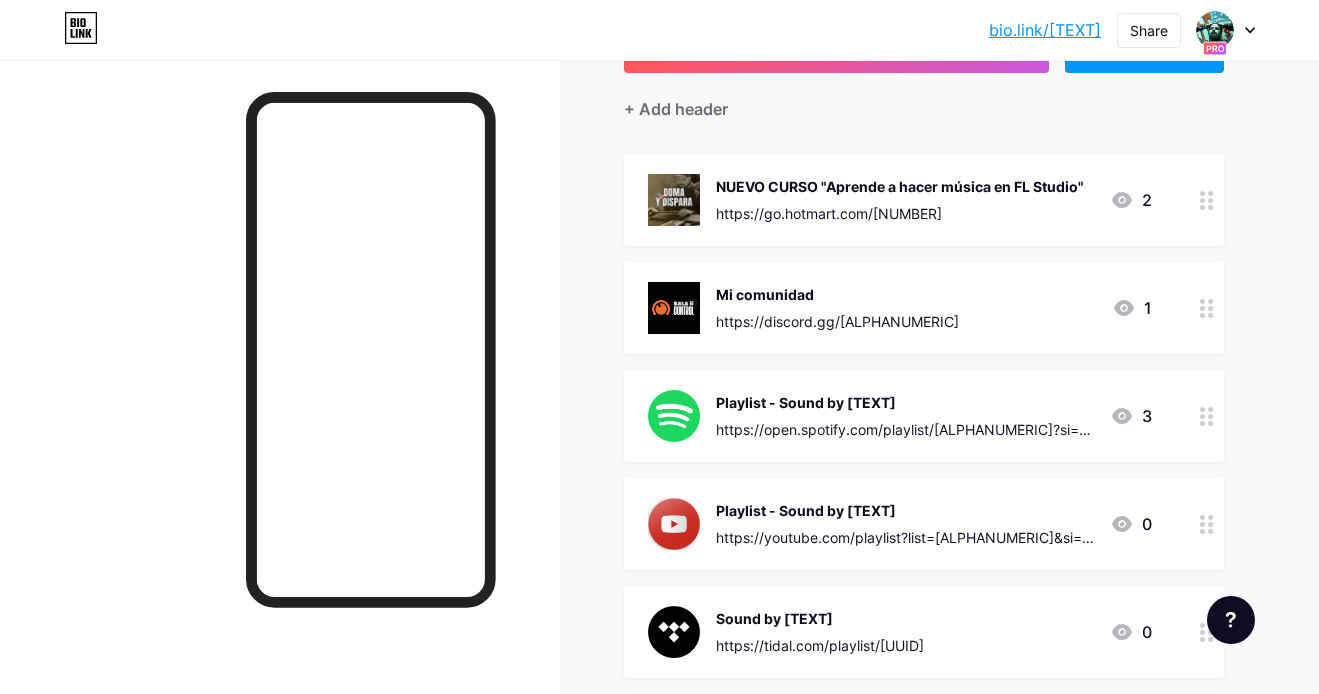 click on "https://discord.gg/[ALPHANUMERIC]" at bounding box center [837, 321] 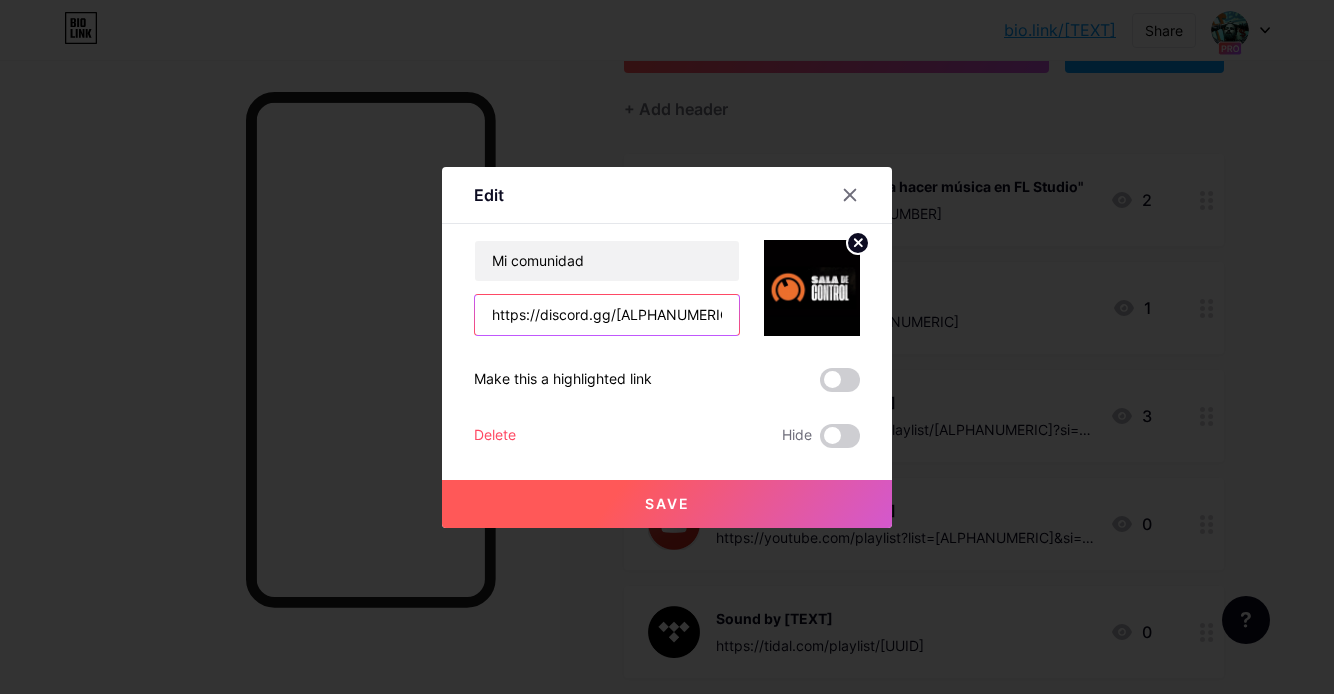 click on "https://discord.gg/[ALPHANUMERIC]" at bounding box center [607, 315] 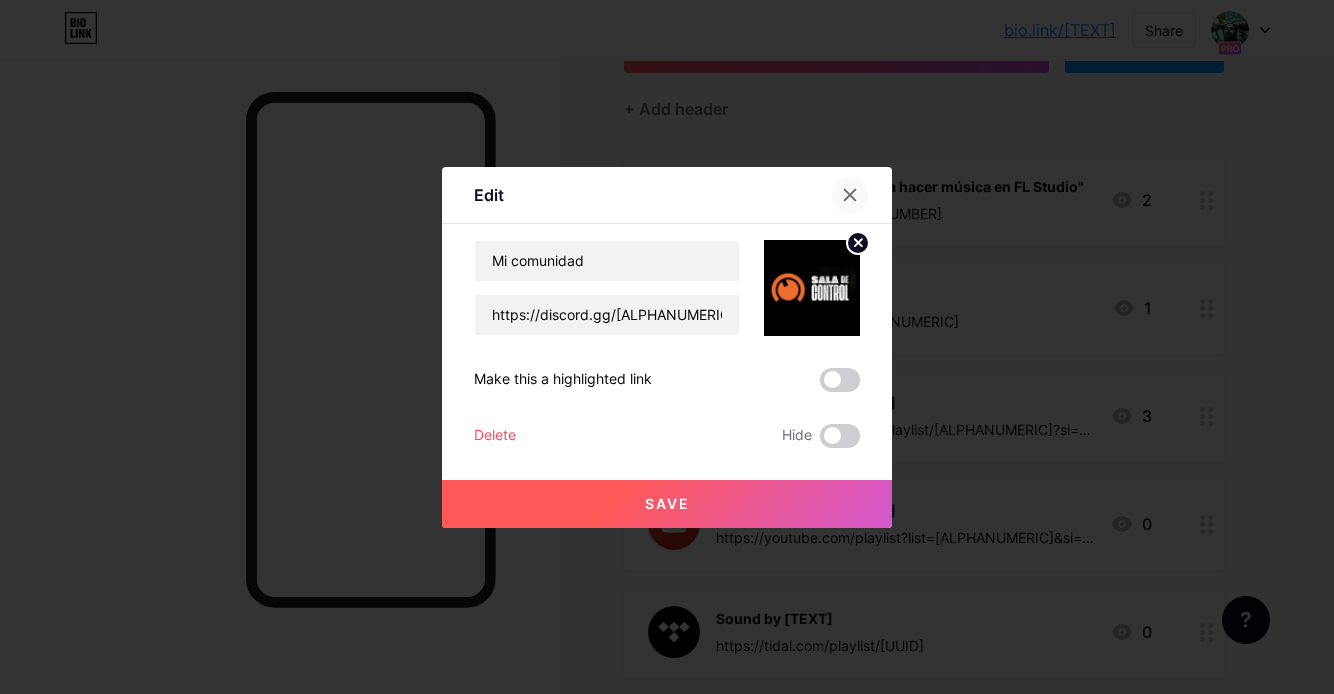 click at bounding box center (850, 195) 